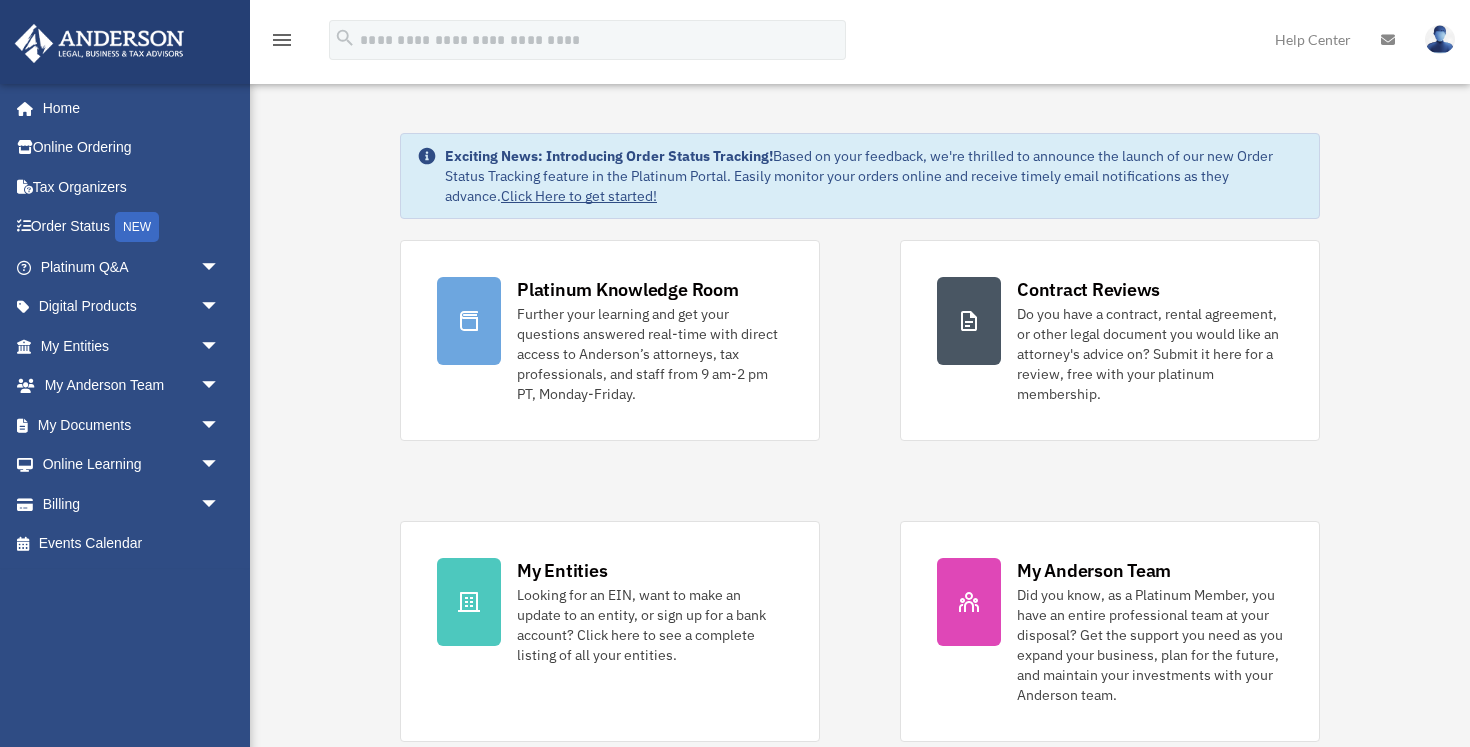 scroll, scrollTop: 0, scrollLeft: 0, axis: both 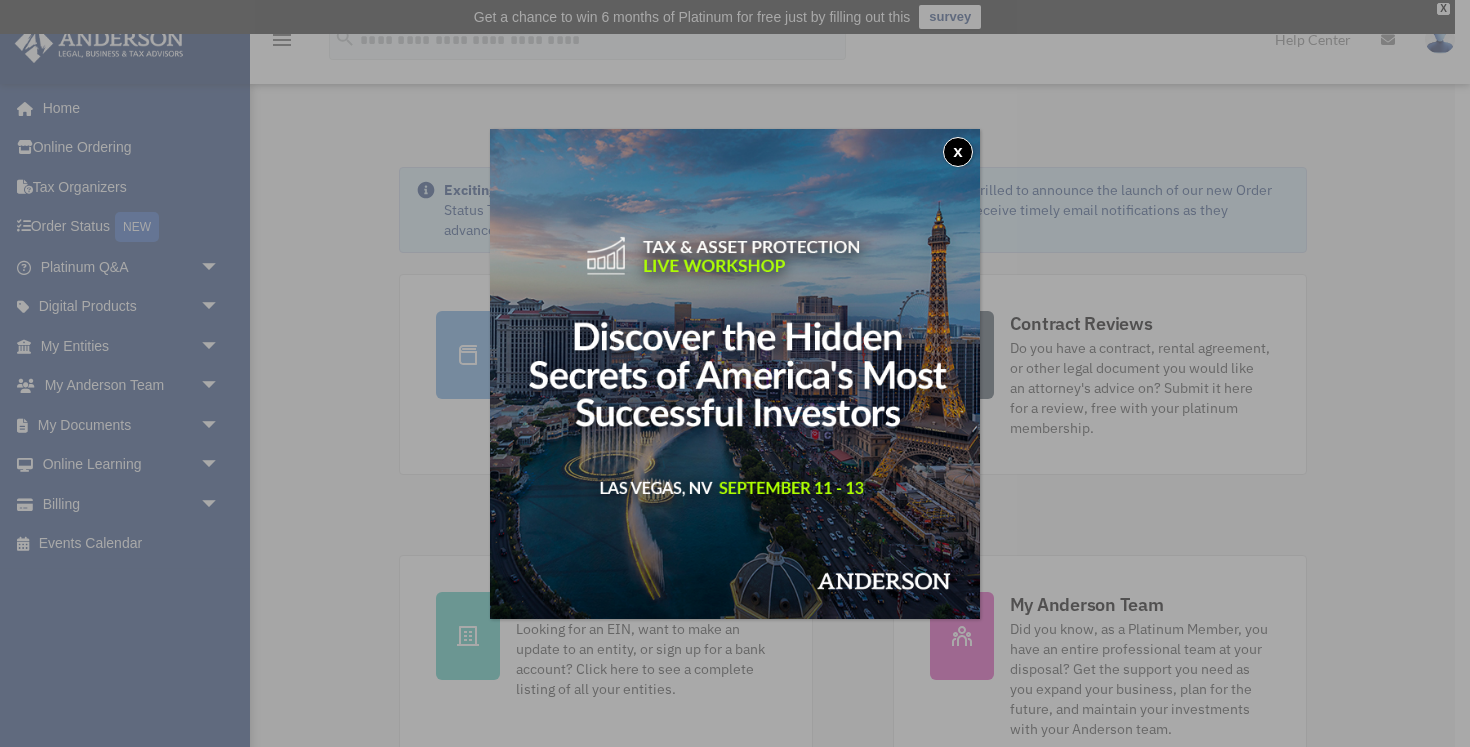 click on "x" at bounding box center [958, 152] 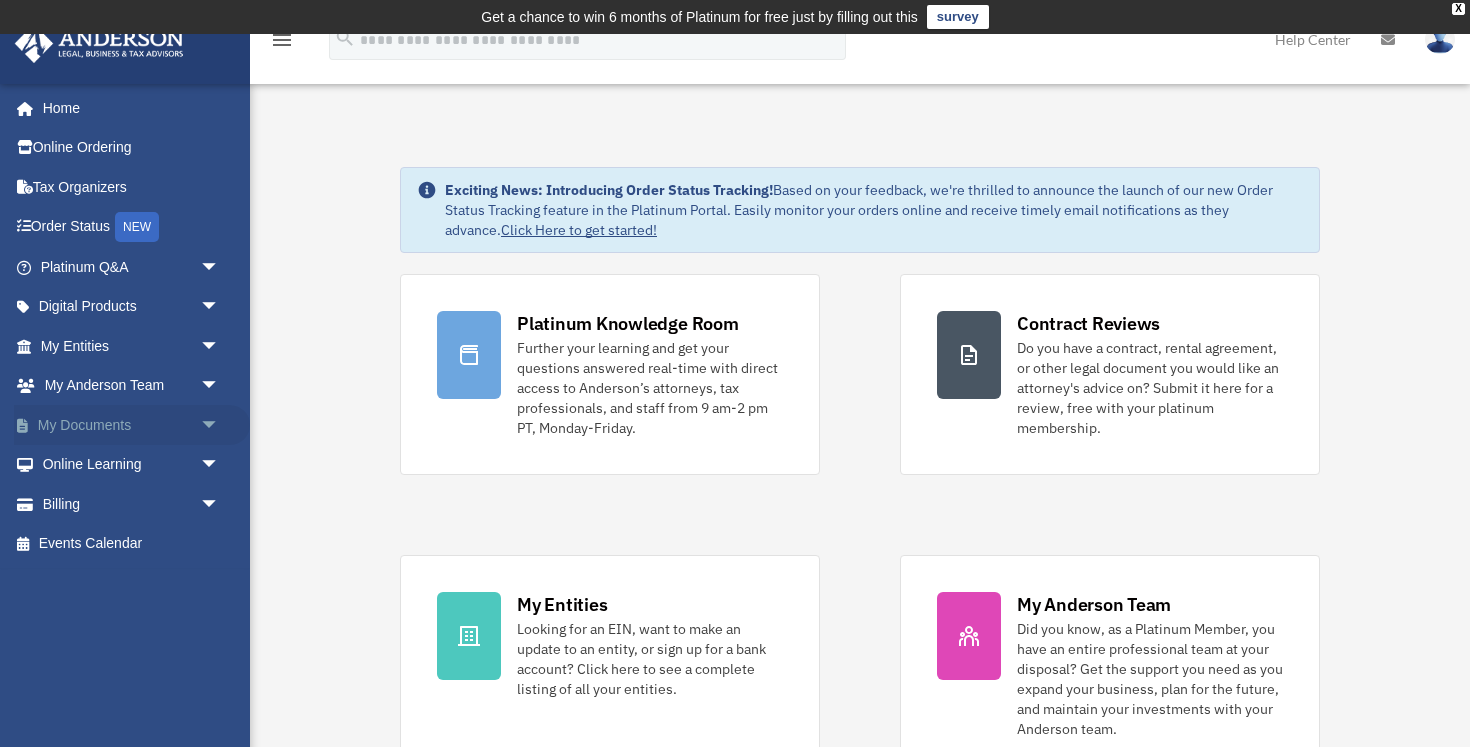 click on "arrow_drop_down" at bounding box center (220, 425) 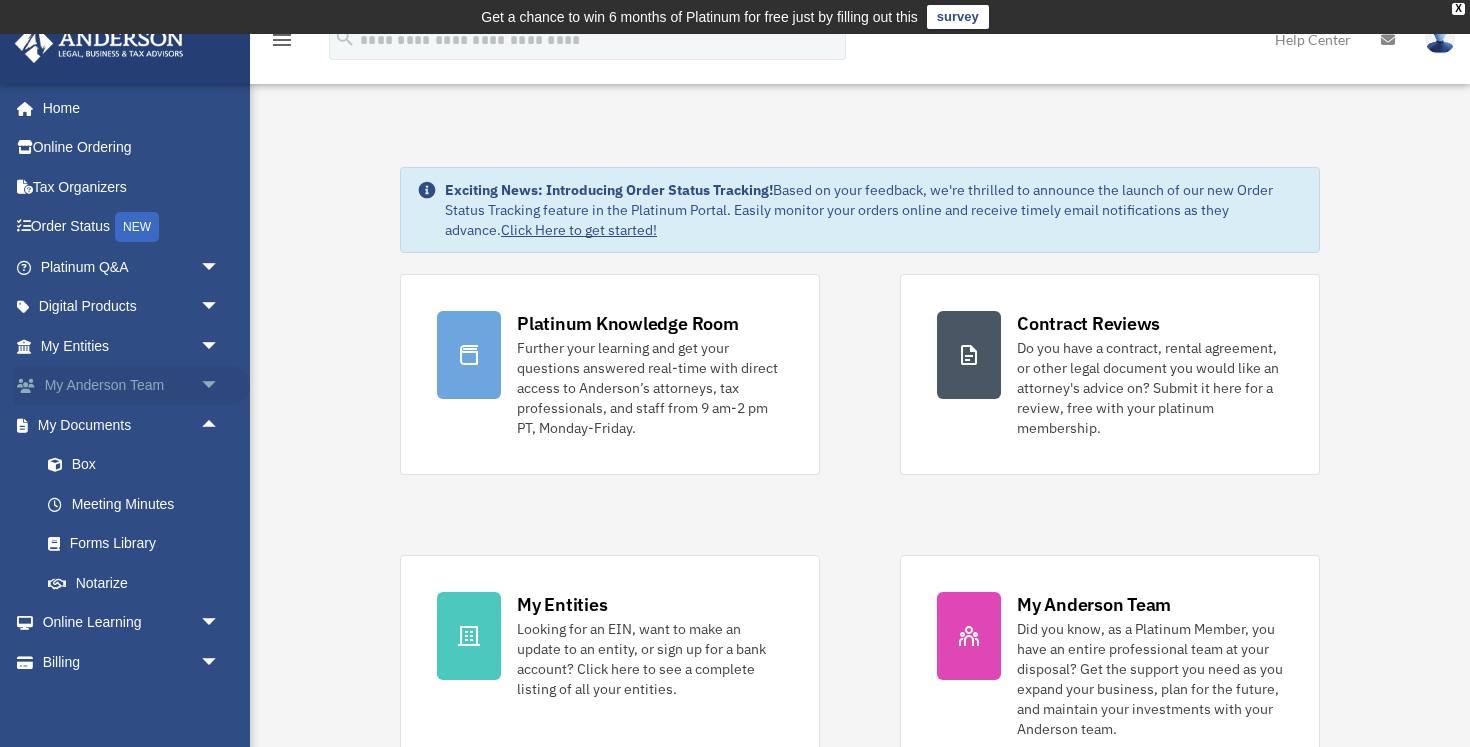click on "My Anderson Team arrow_drop_down" at bounding box center (132, 386) 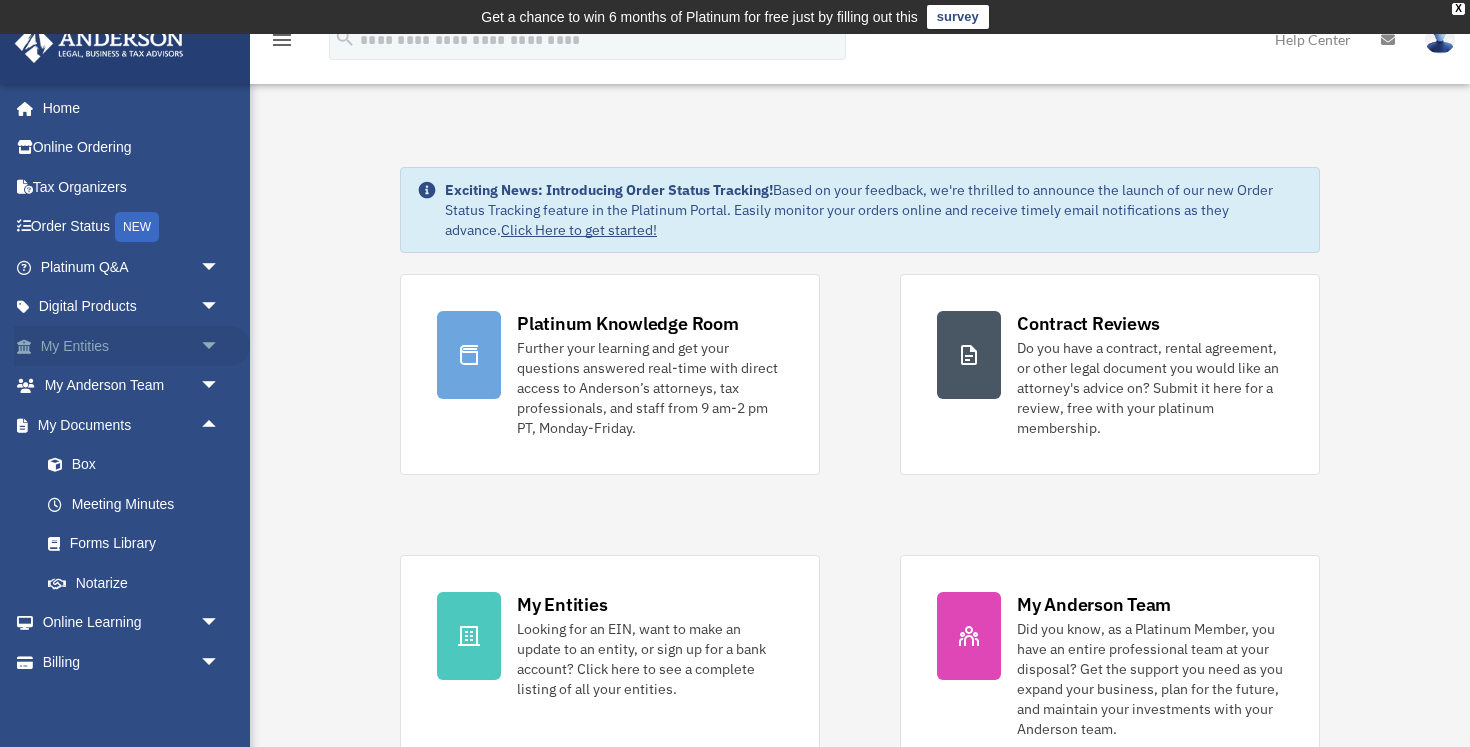 click on "arrow_drop_down" at bounding box center [220, 346] 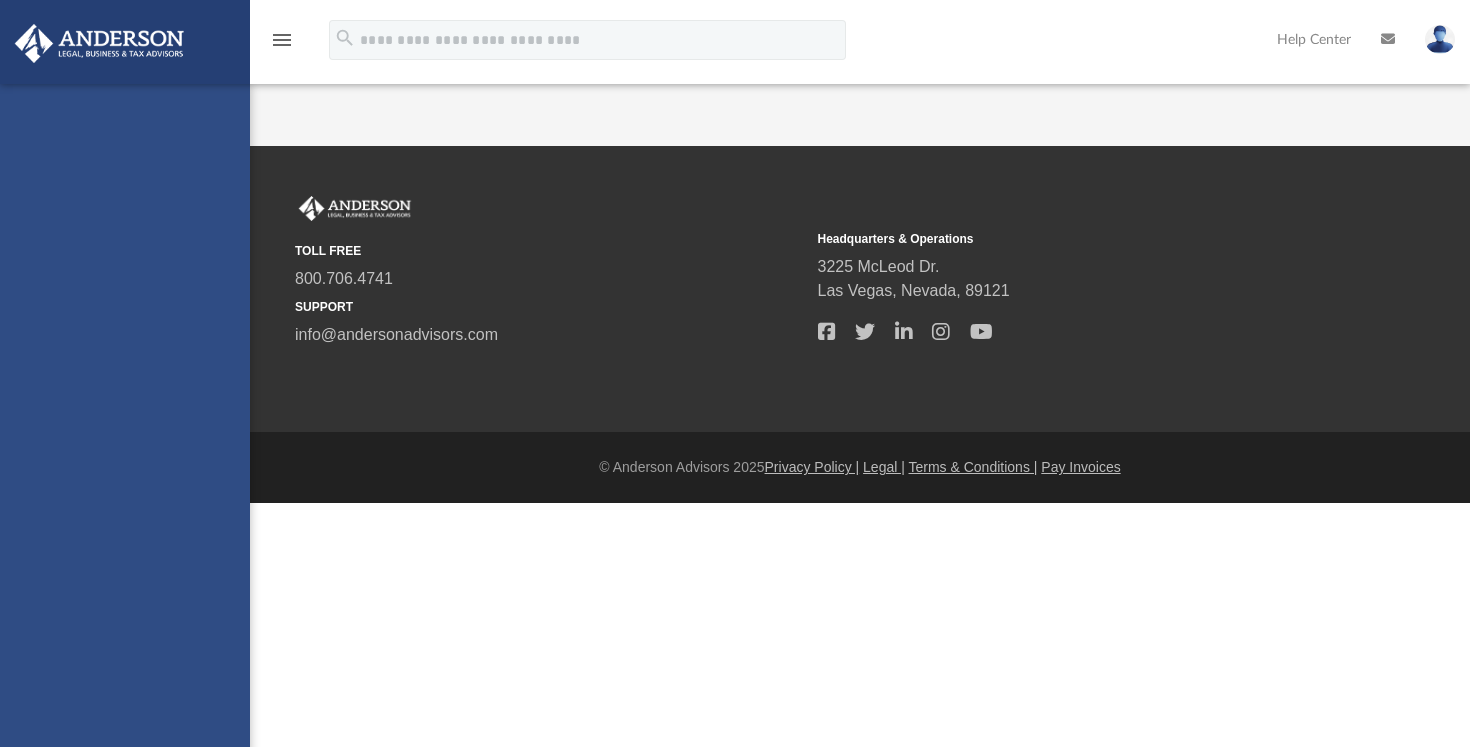 click on "email[EMAIL]
Sign Out
email[EMAIL]
Home
Online Ordering
Tax Organizers
Order Status  NEW
Platinum Q&A
Client FAQ
Platinum Walkthrough
Submit a Question
Answered Questions
Document Review
Platinum Knowledge Room
Tax & Bookkeeping Packages
Land Trust & Deed Forum
Portal Feedback
Digital Products
Tax Toolbox
Business Credit Optimizer
Virtual Bookkeeping
Land Trust Kit
Wholesale Trust Kit
Non Profit Resource Kit
My Entities
Overview
CTA Hub
Entity Change Request
Binder Walkthrough
My Blueprint
Tax Due Dates
My Anderson Team
My Anderson Team
Anderson System
Client Referrals
My Documents
Box
Meeting Minutes
Forms Library
Notarize" at bounding box center [125, 457] 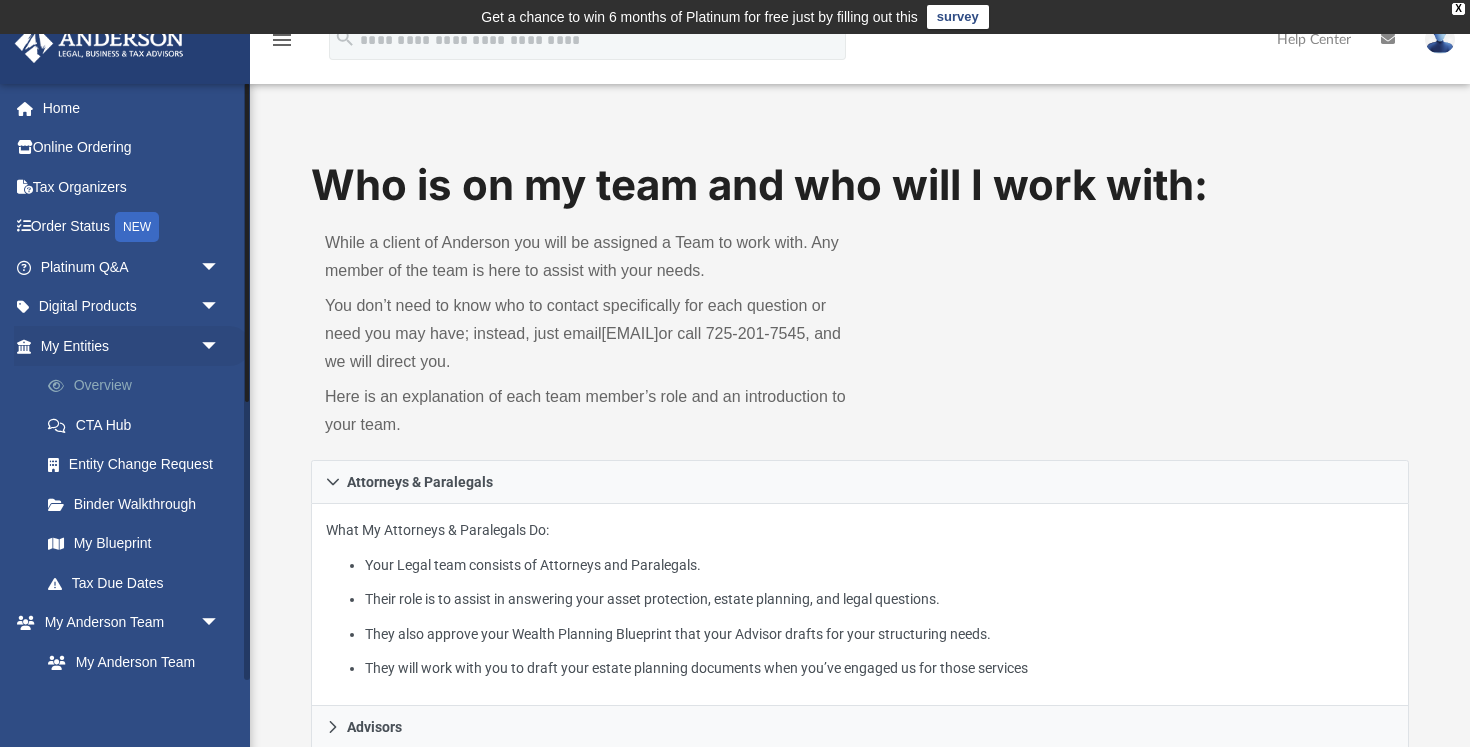 click on "Overview" at bounding box center (139, 386) 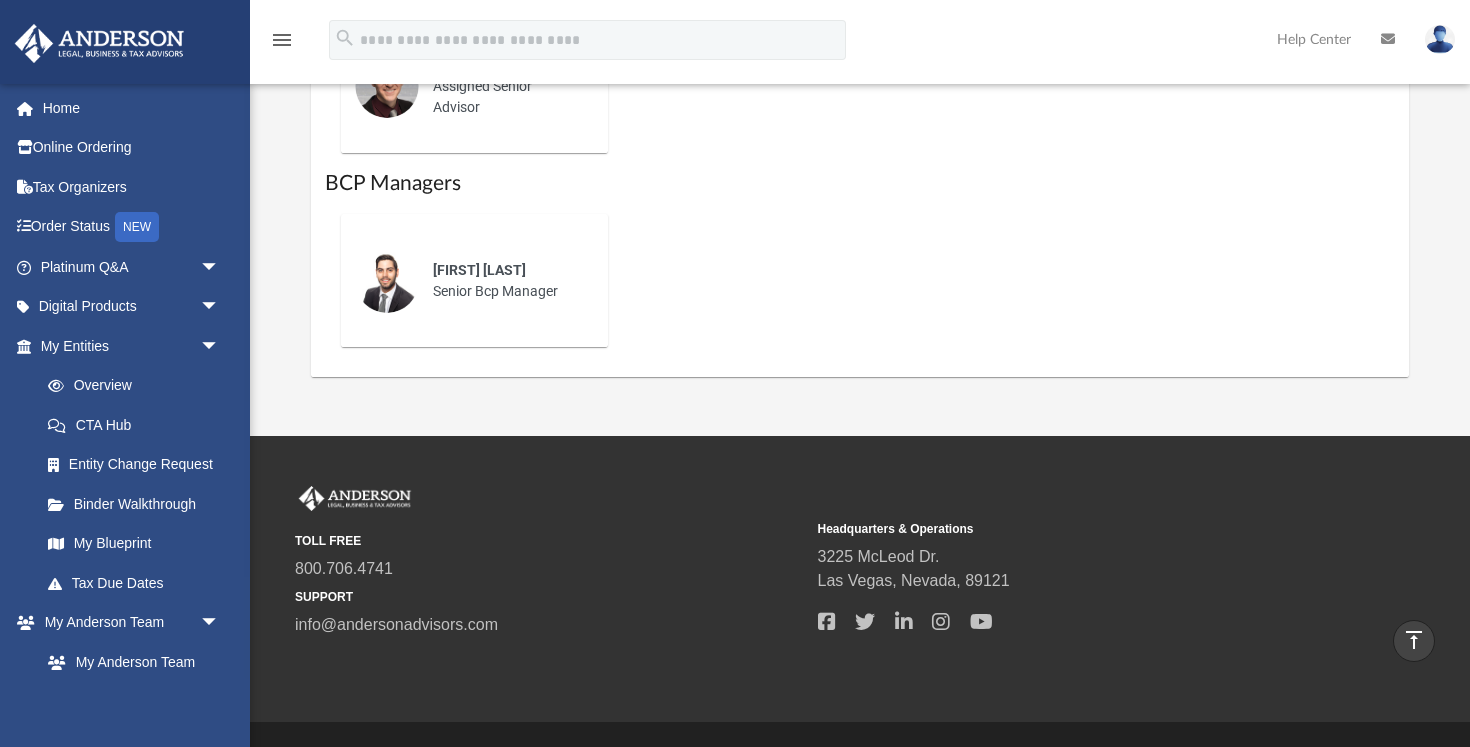scroll, scrollTop: 1584, scrollLeft: 0, axis: vertical 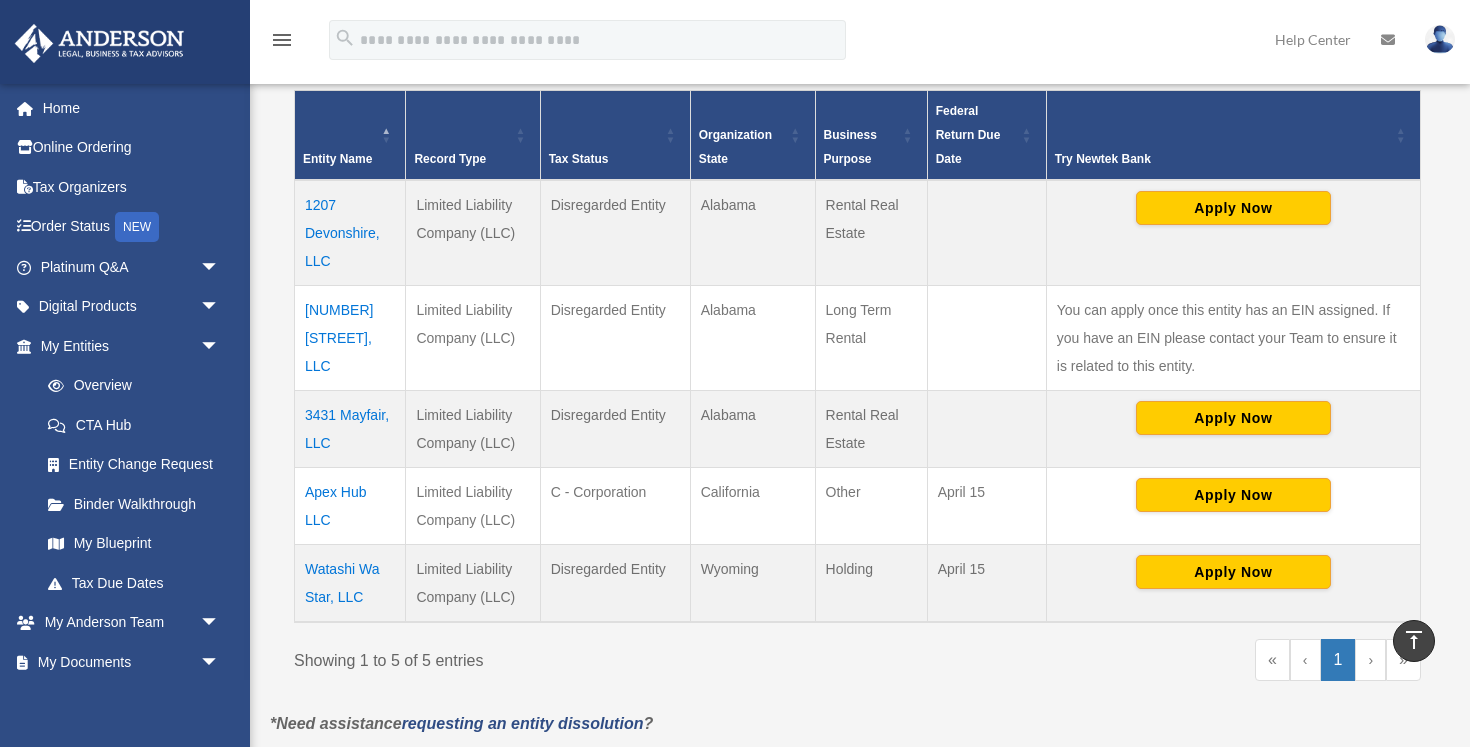 click on "3431 Mayfair, LLC" at bounding box center (350, 428) 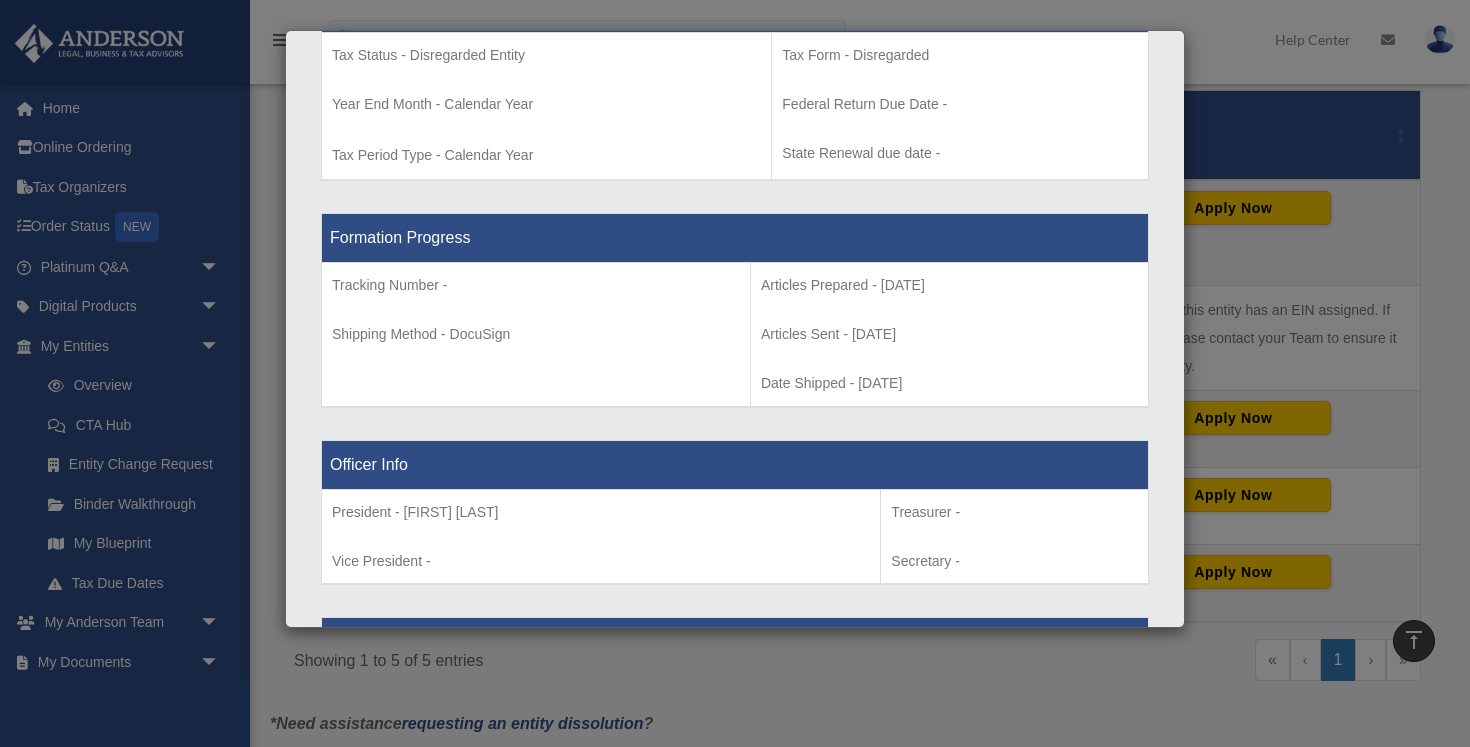 scroll, scrollTop: 899, scrollLeft: 0, axis: vertical 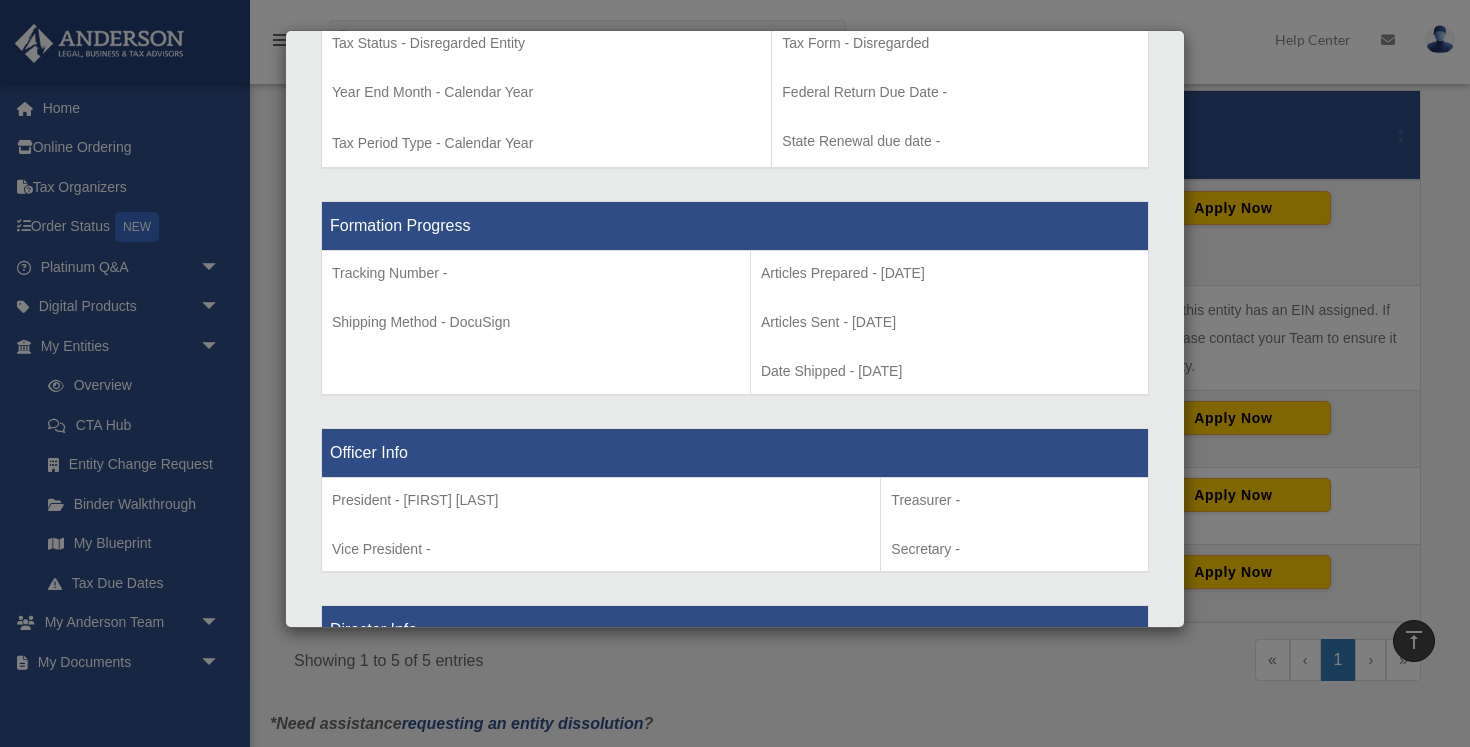 click on "Details
×
Articles Sent
Organizational Date" at bounding box center (735, 373) 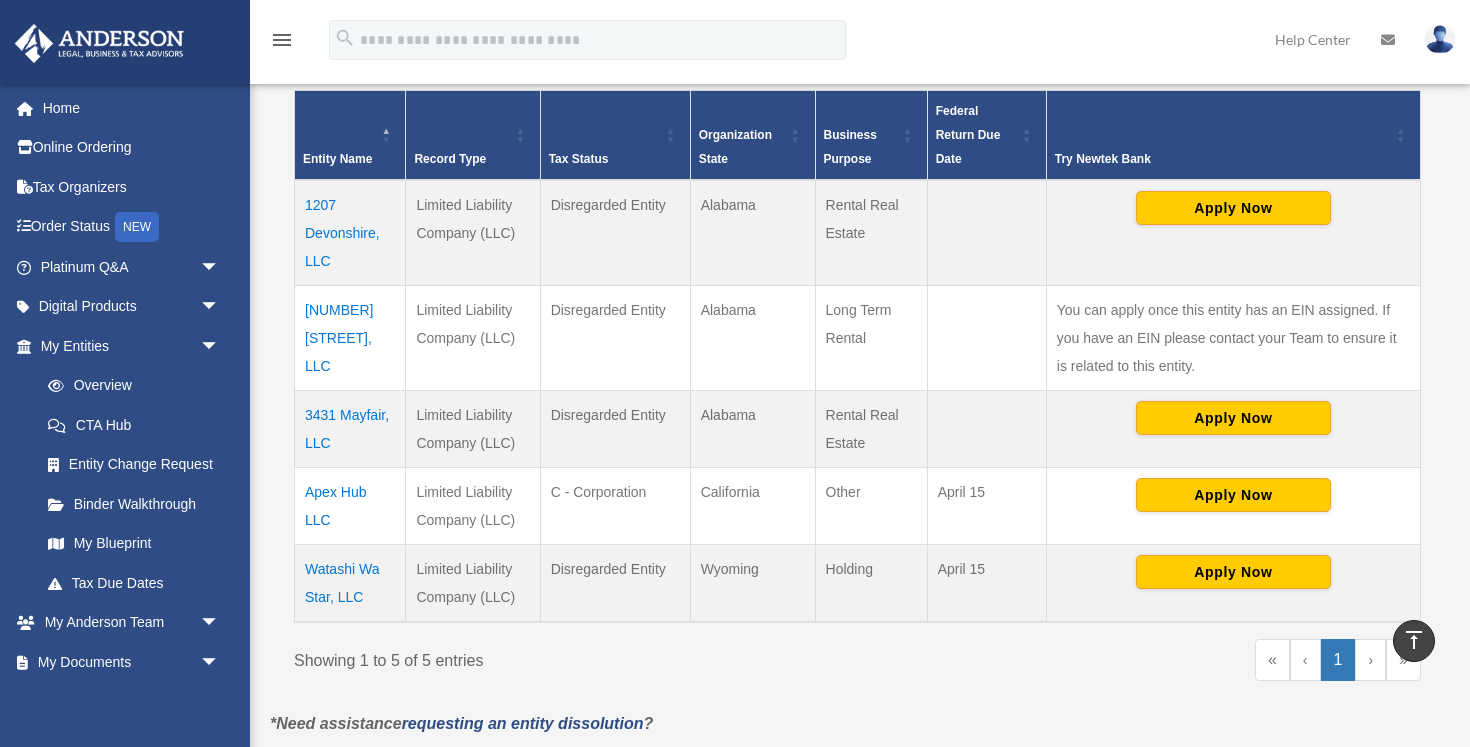 click on "Entities, Trusts,
and Deeds
Active Entities
Inactive Entities
Active Trusts
Inactive Trusts
Platinum Member Exclusive:
Apply for business bank accounts faster and easier  by
applying from the Anderson Client Portal.
Click "Apply Now" next to one of your entities to start an application.
Questions about your application status? Contact Newtek at 866-820-8891
In Partnership
With...
Learn More
** ** **" at bounding box center (857, 208) 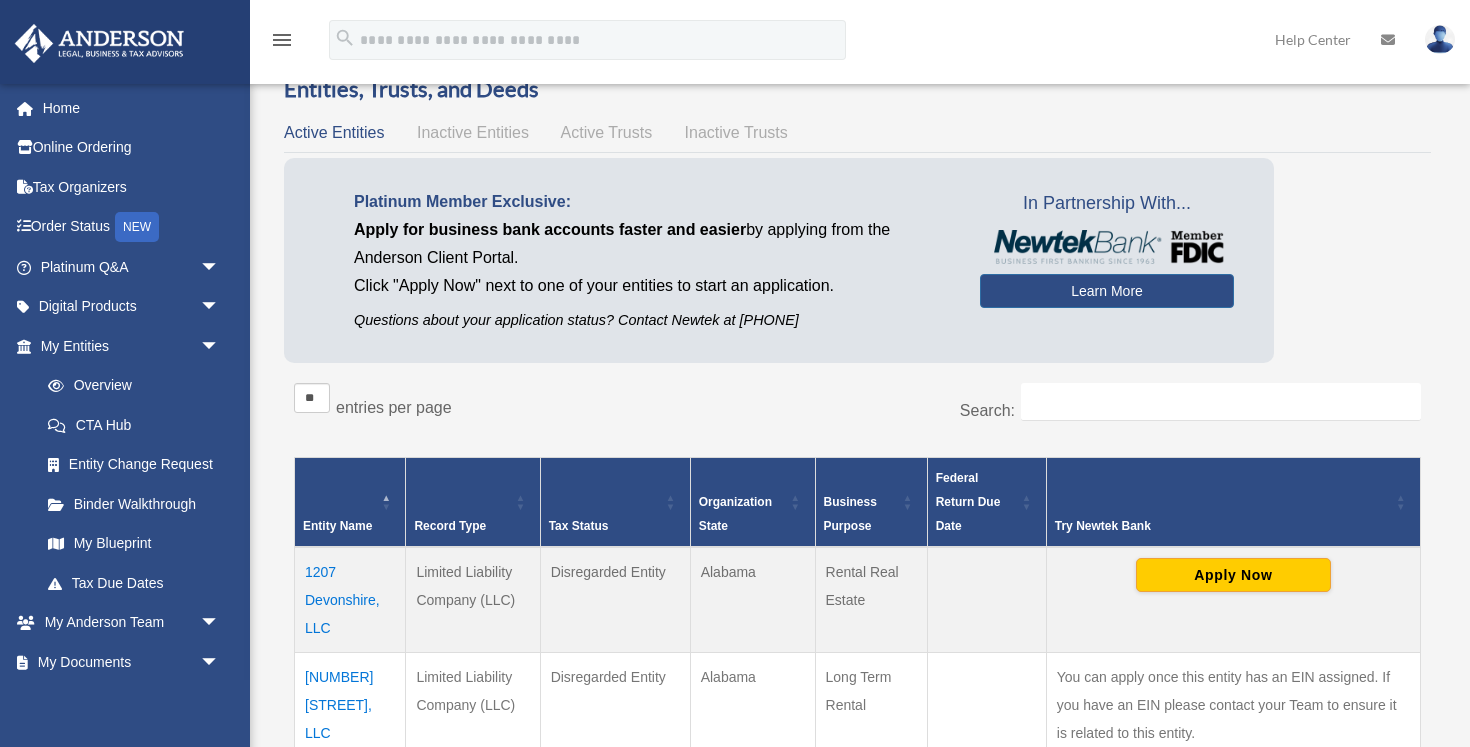 scroll, scrollTop: 76, scrollLeft: 0, axis: vertical 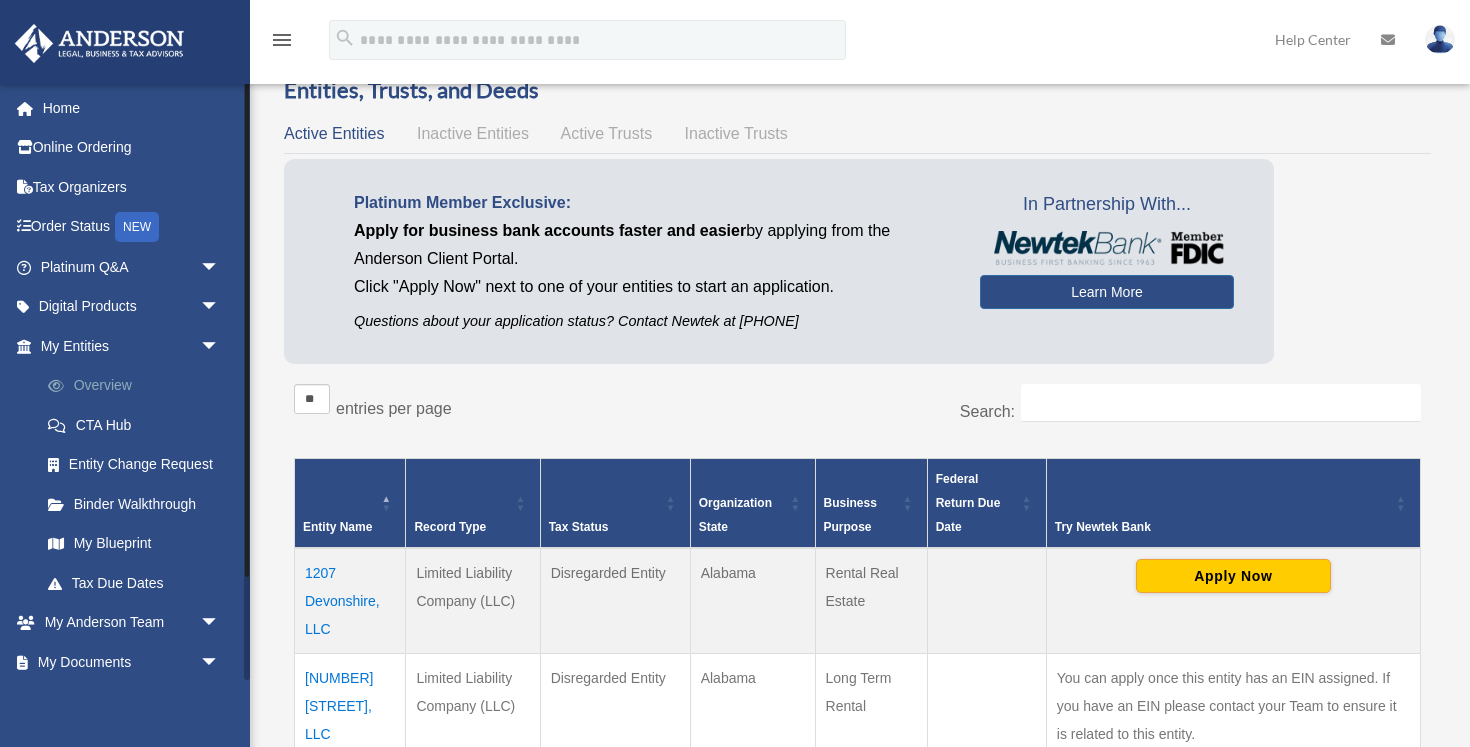 click on "Overview" at bounding box center [139, 386] 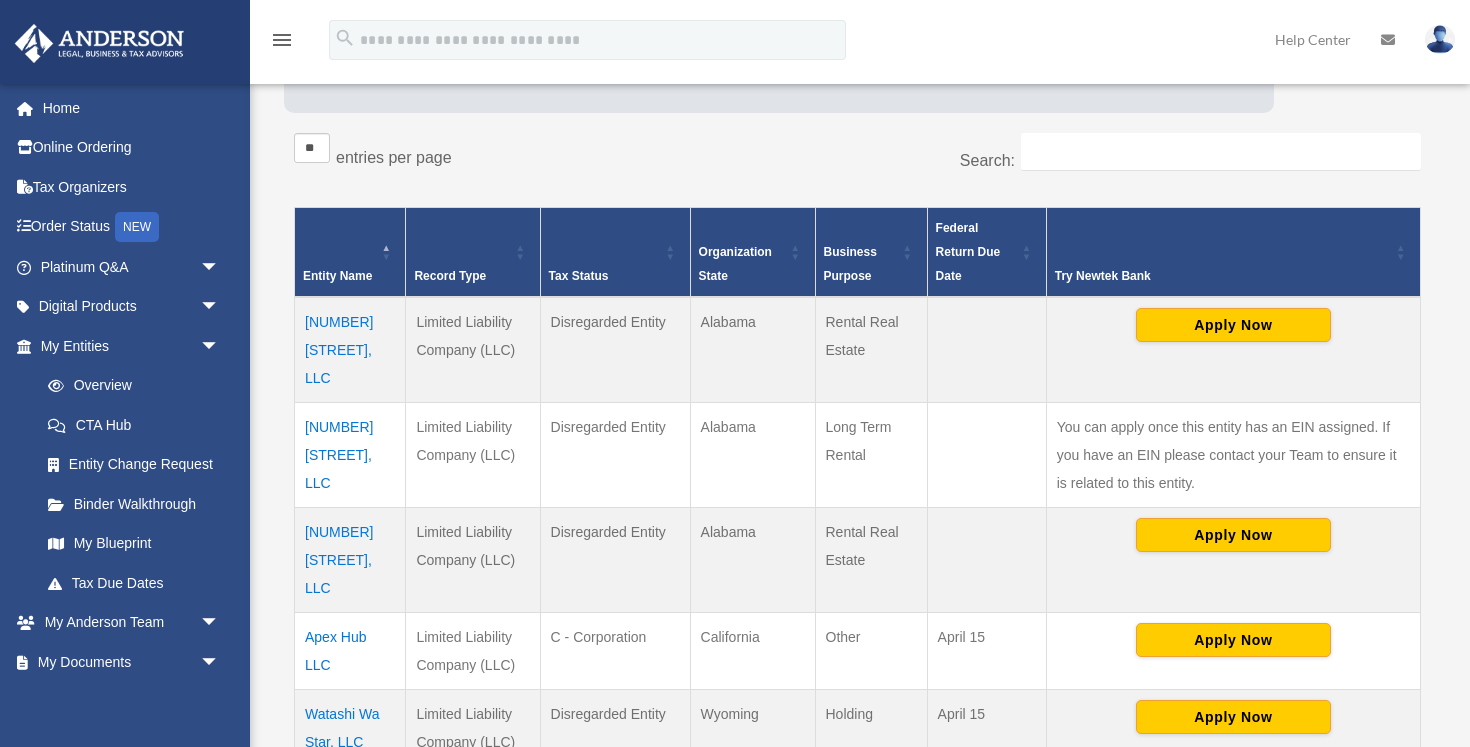 scroll, scrollTop: 357, scrollLeft: 0, axis: vertical 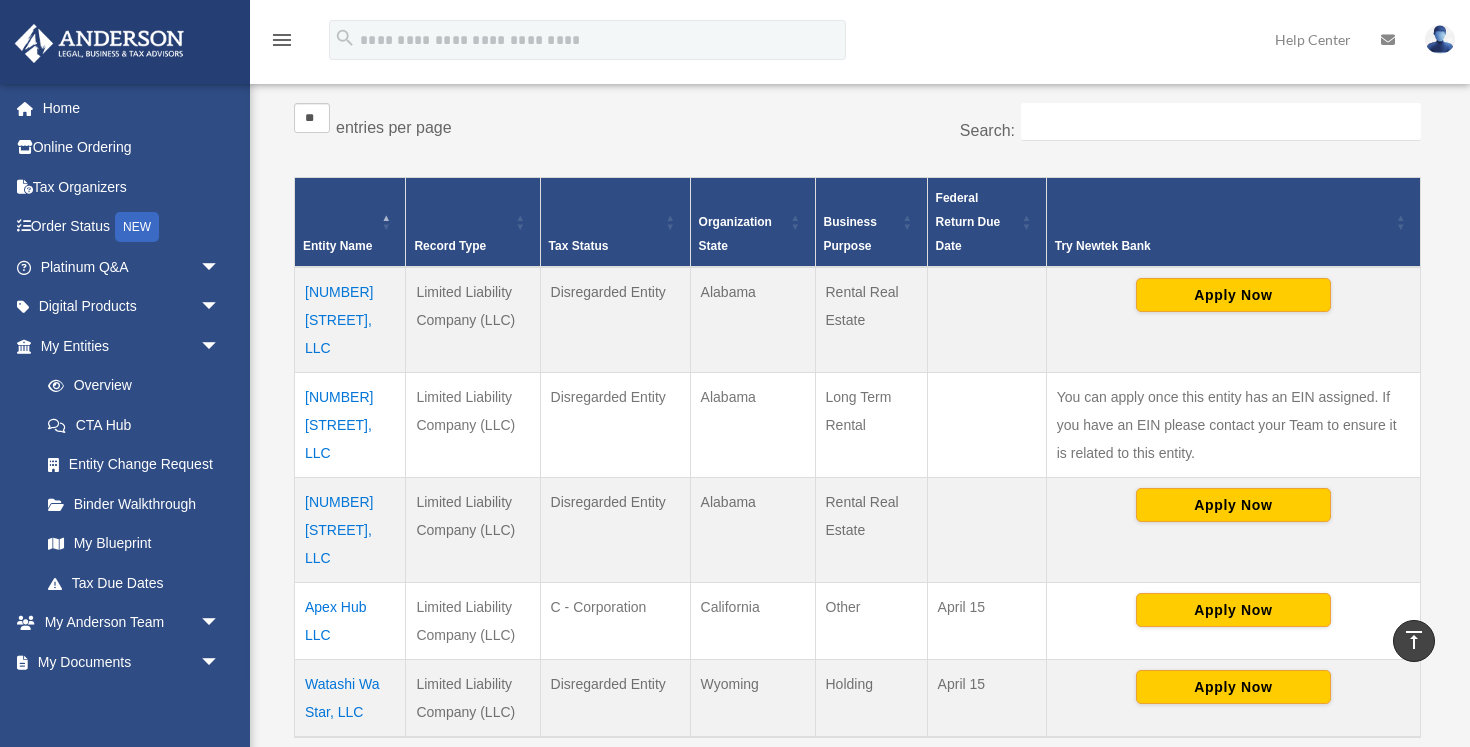 click on "[NUMBER] [STREET], LLC" at bounding box center (350, 529) 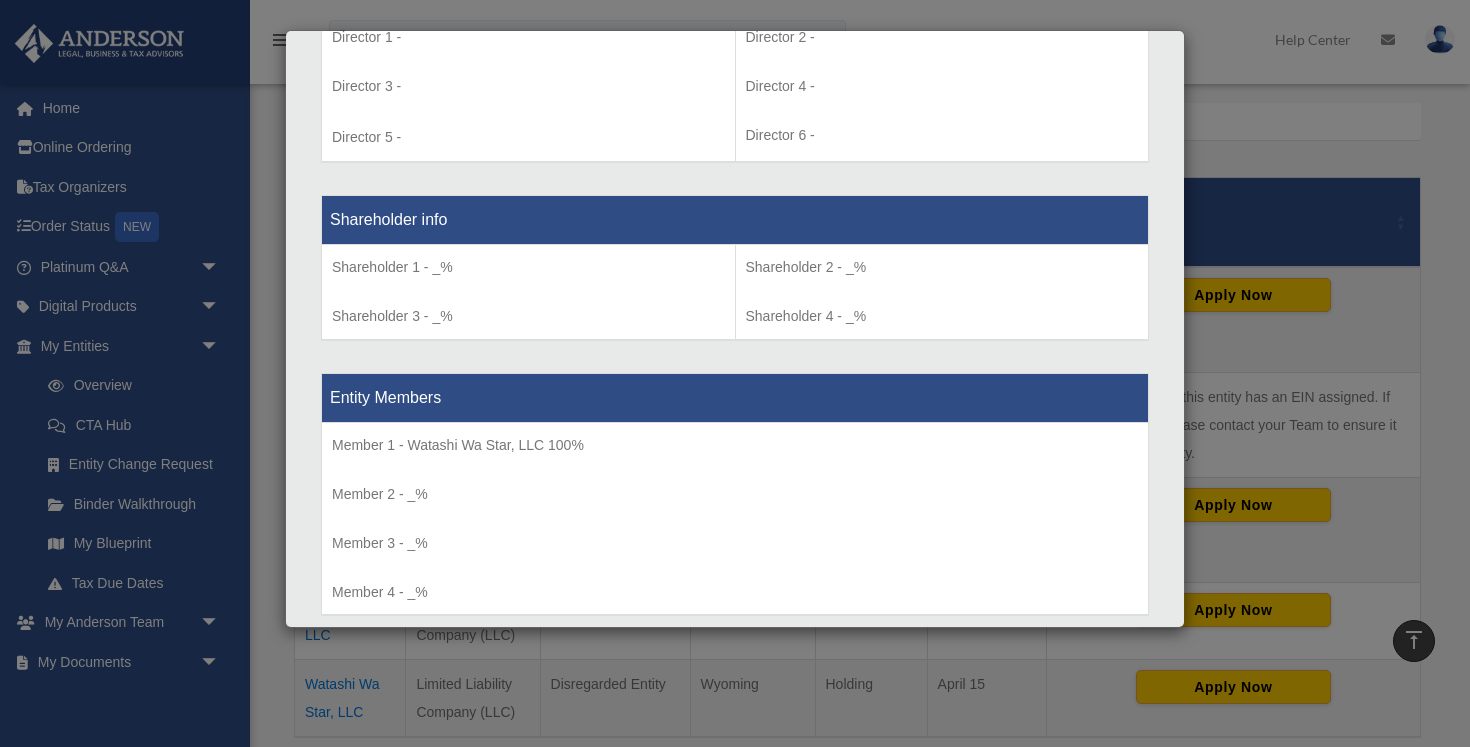 scroll, scrollTop: 1764, scrollLeft: 0, axis: vertical 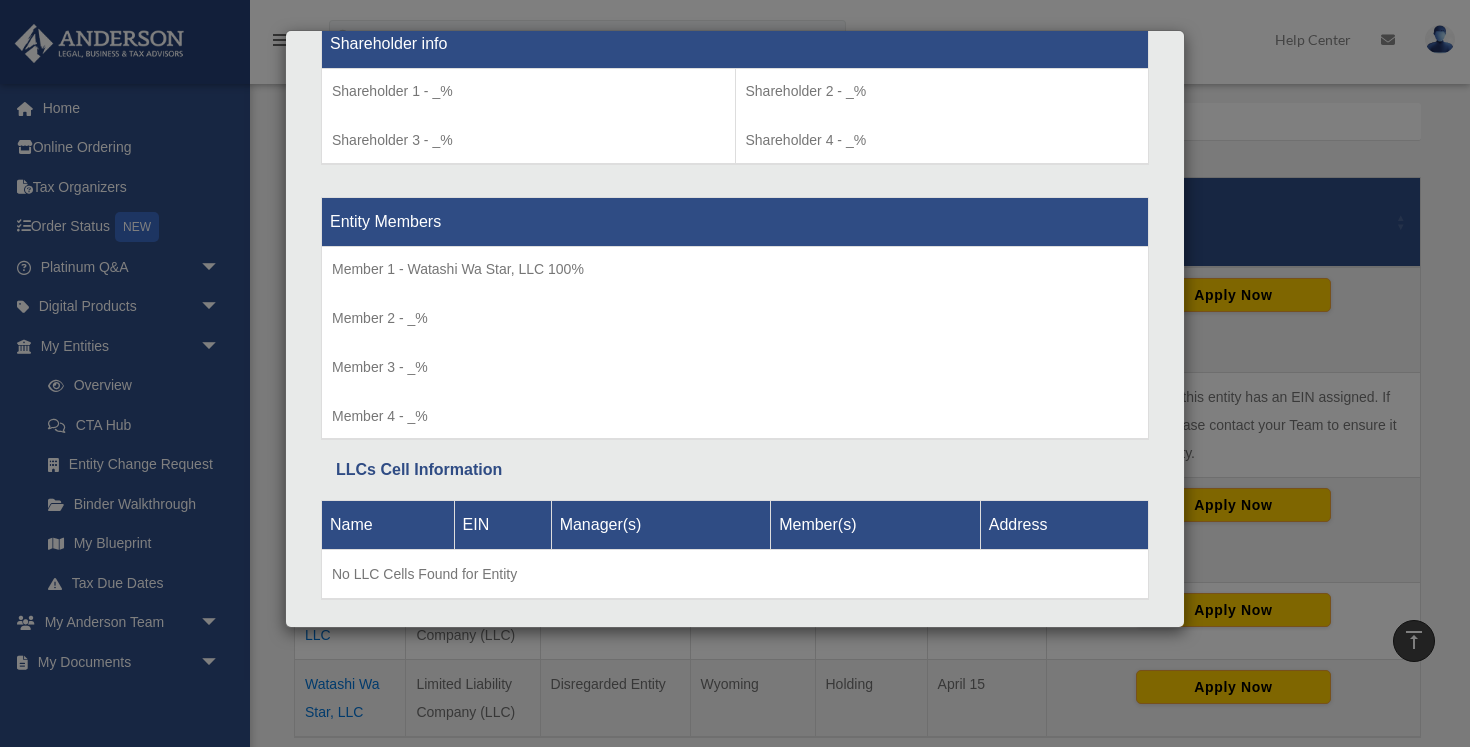 click on "Details
×
Articles Sent
Organizational Date" at bounding box center (735, 373) 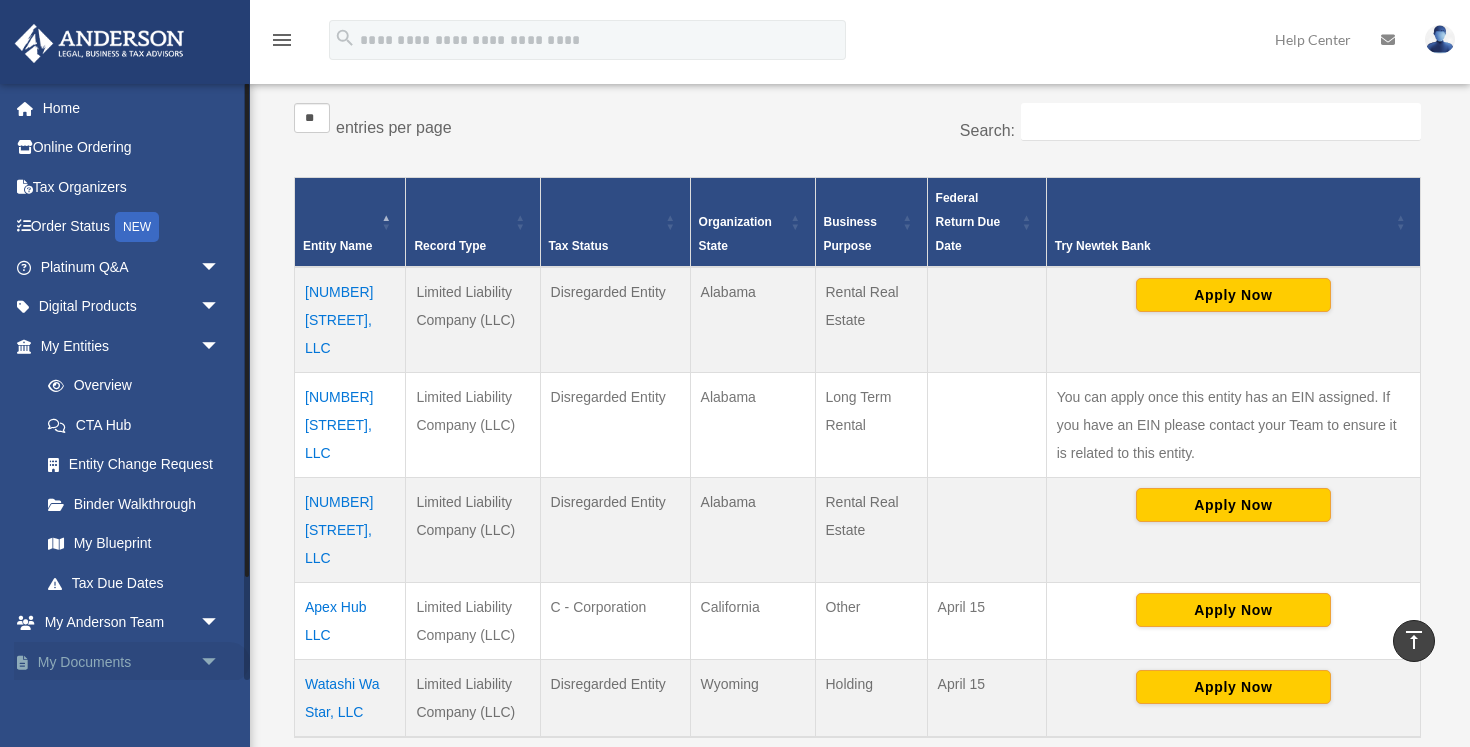 click on "My Documents arrow_drop_down" at bounding box center [132, 662] 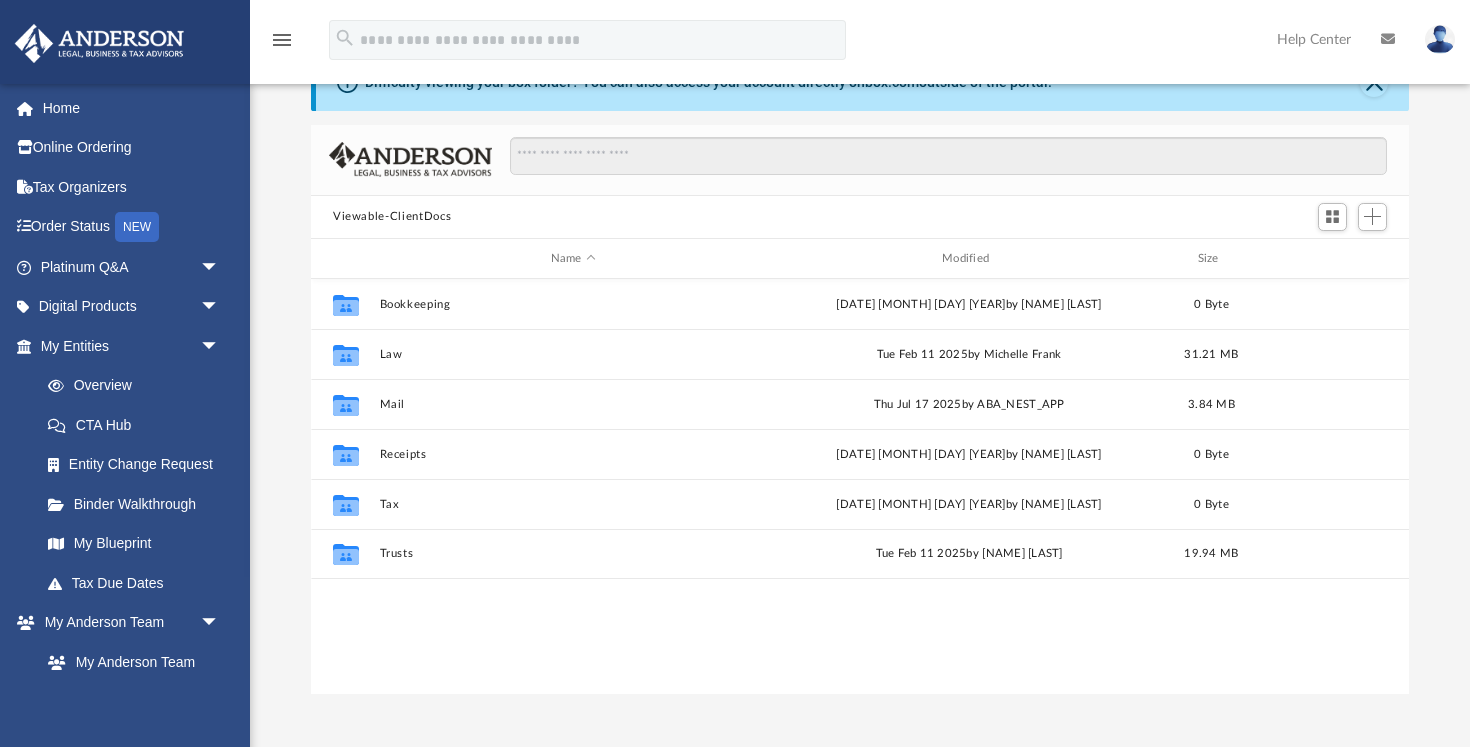 scroll, scrollTop: 22, scrollLeft: 0, axis: vertical 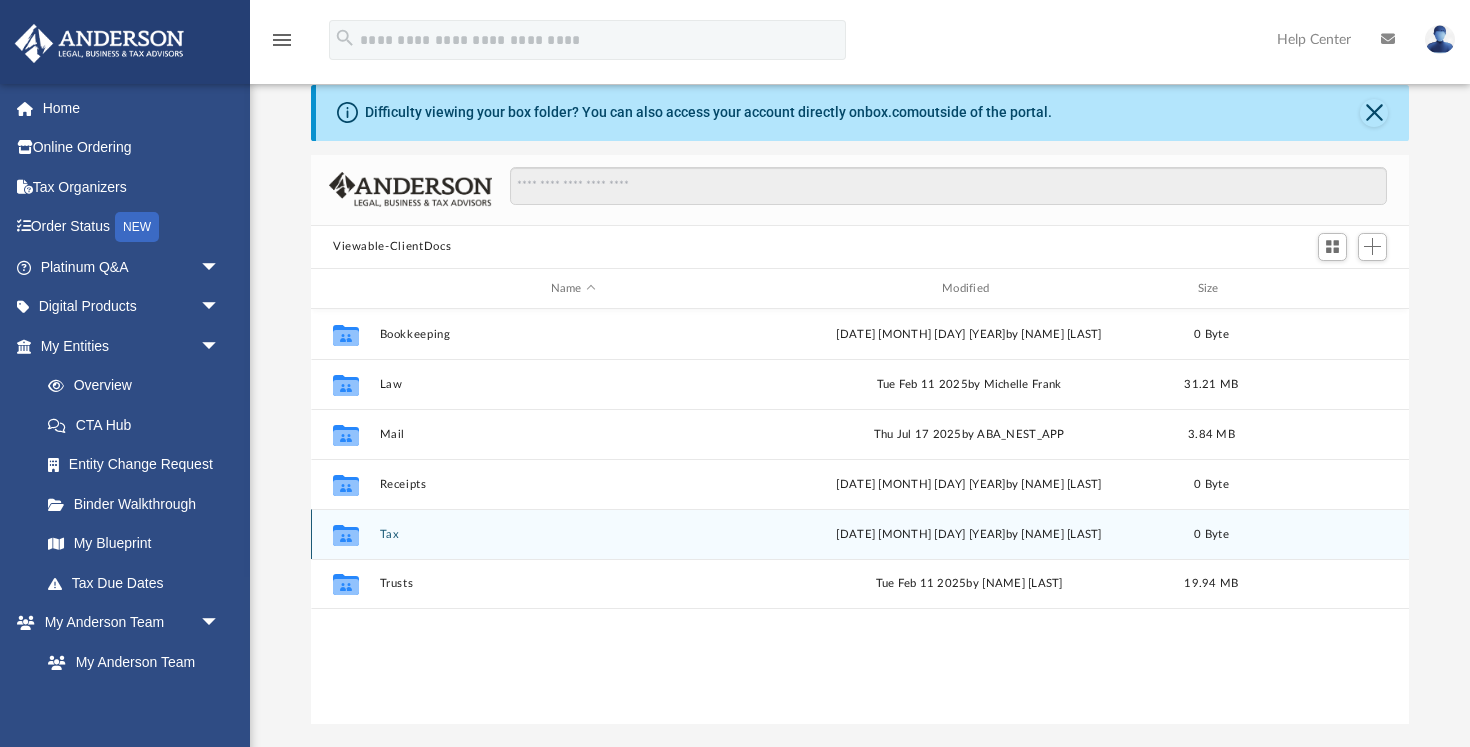 click on "Tax" at bounding box center [573, 534] 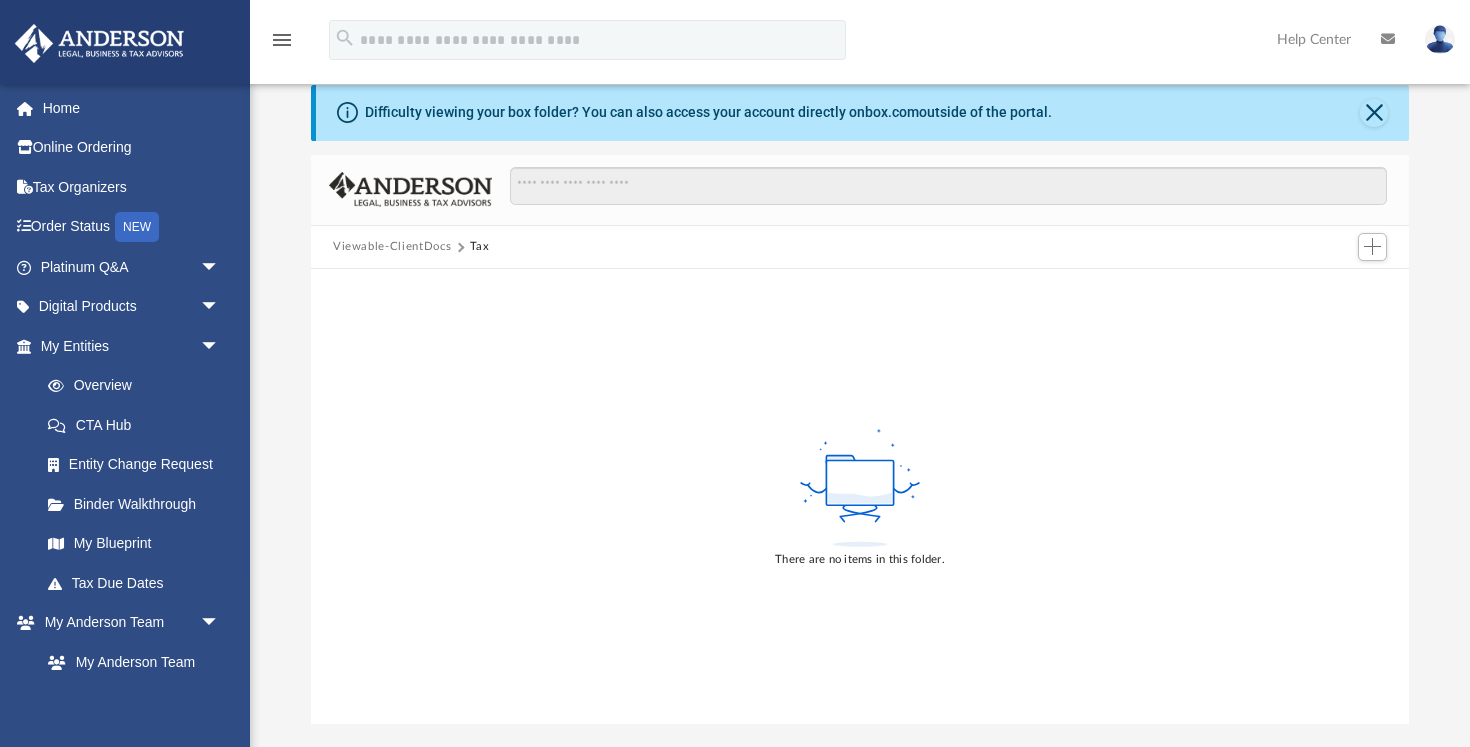 click on "Tax" at bounding box center (480, 247) 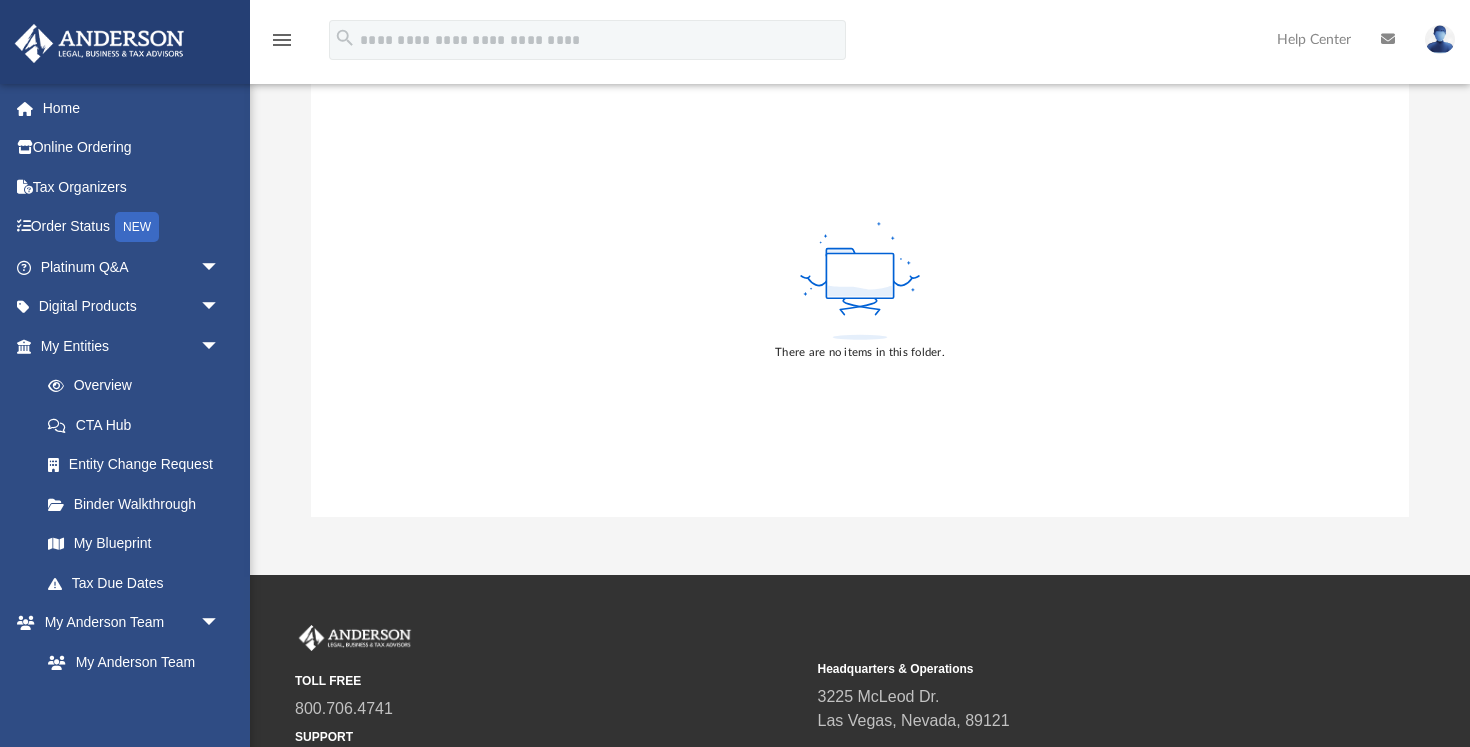 scroll, scrollTop: 405, scrollLeft: 0, axis: vertical 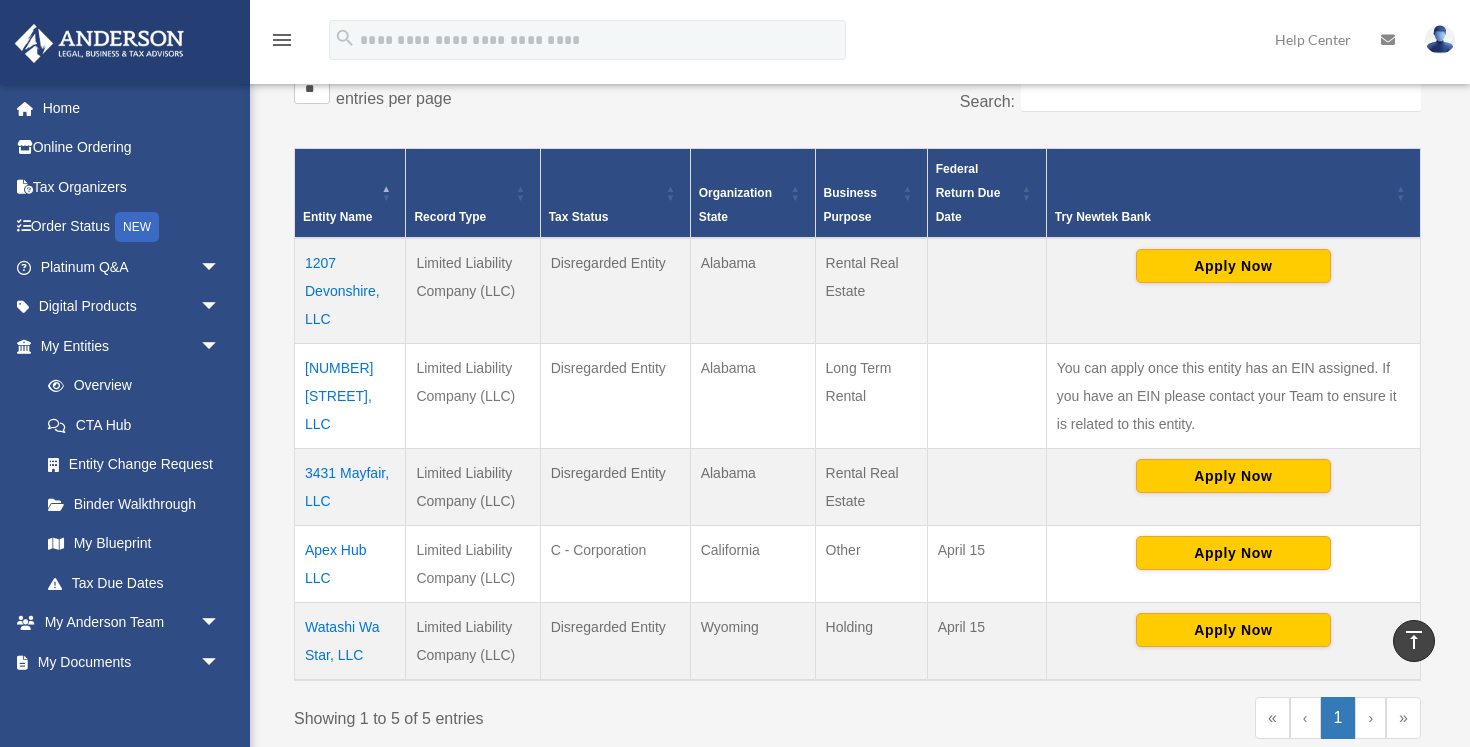 click on "3431 Mayfair, LLC" at bounding box center (350, 486) 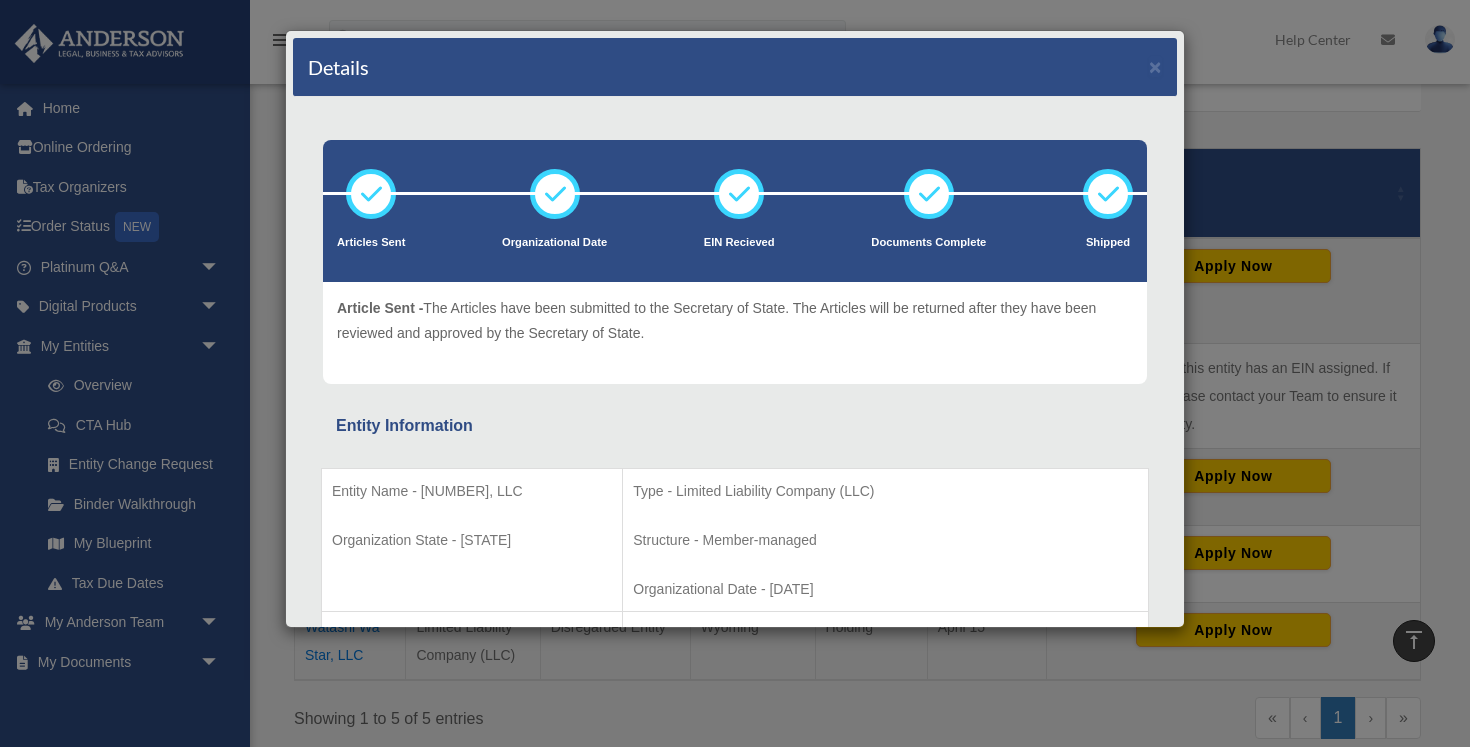 click on "Article Sent -   The Articles have been submitted to the Secretary of State. The Articles will be returned after they have been reviewed and approved by the Secretary of State." at bounding box center (735, 320) 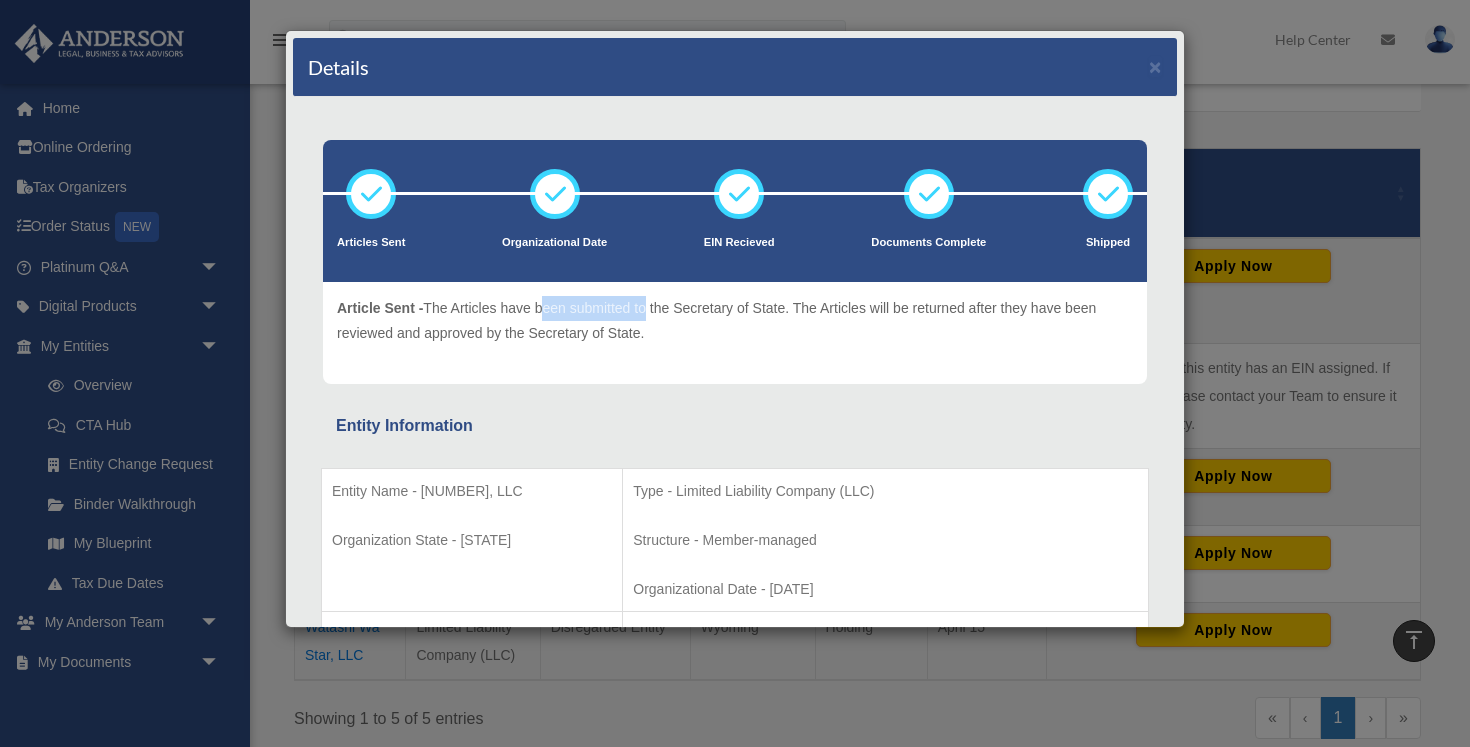 drag, startPoint x: 541, startPoint y: 309, endPoint x: 646, endPoint y: 309, distance: 105 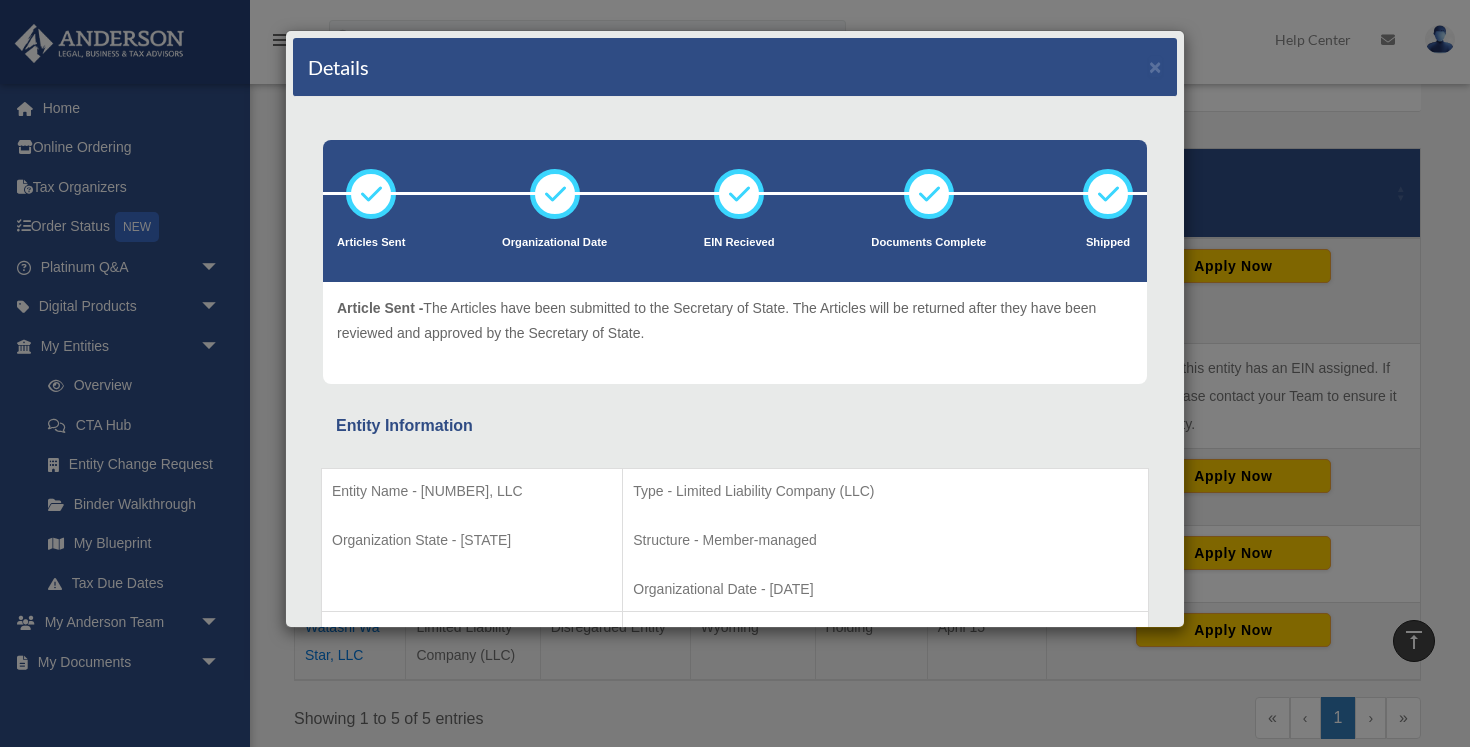 click on "Article Sent -   The Articles have been submitted to the Secretary of State. The Articles will be returned after they have been reviewed and approved by the Secretary of State.
Organizational Date -
This is the Formation Date of the entity, given by the Secretary of State when they stamp the Articles Filed. This will generally be considered the "Start Date" of the entity.
EIN Recieved -   The Entity Employer Identification Number has been issued by the IRS. The IRS will send an EIN Letter will be sent to the entitys mailing address. The EIN may be used before the EIN Letter is received.
Documents Complete -
Shipped -" at bounding box center (735, 333) 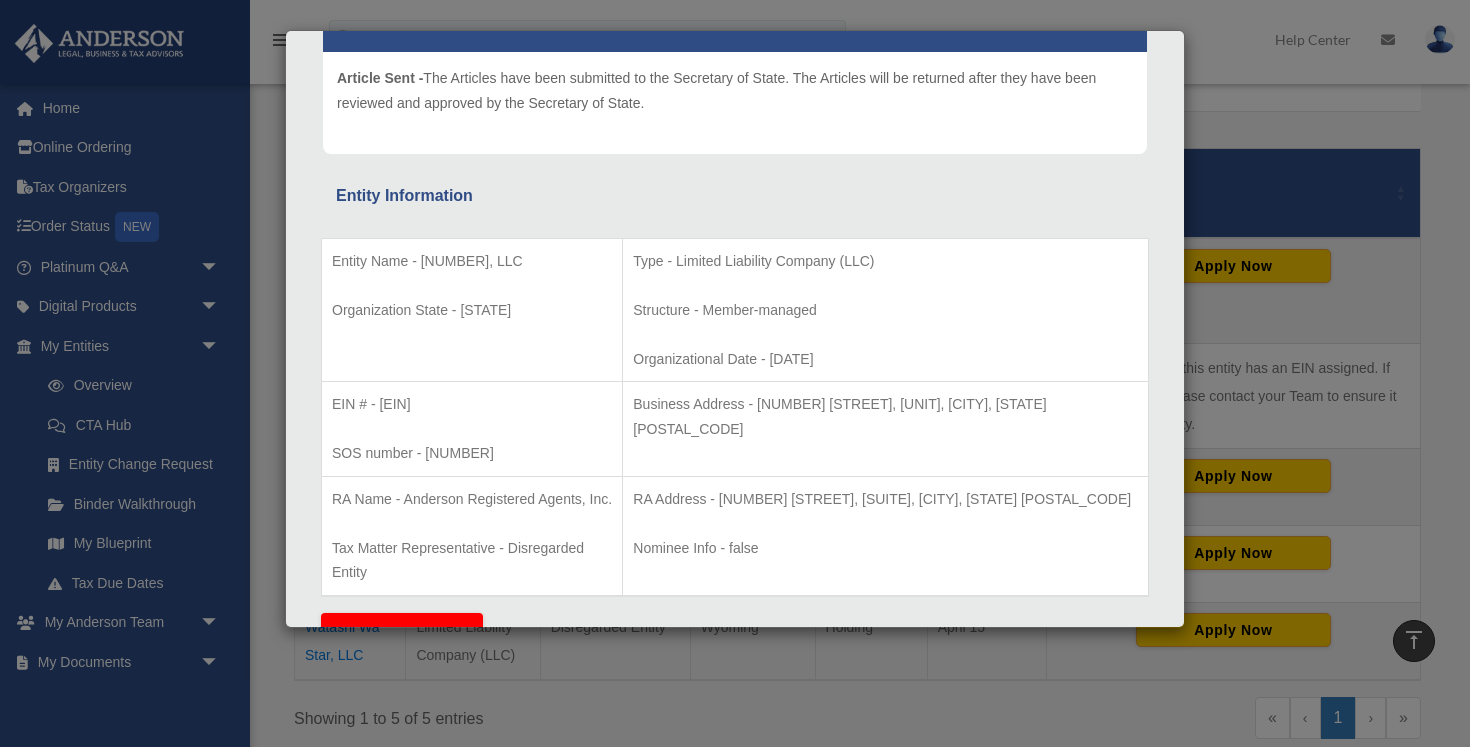 scroll, scrollTop: 232, scrollLeft: 0, axis: vertical 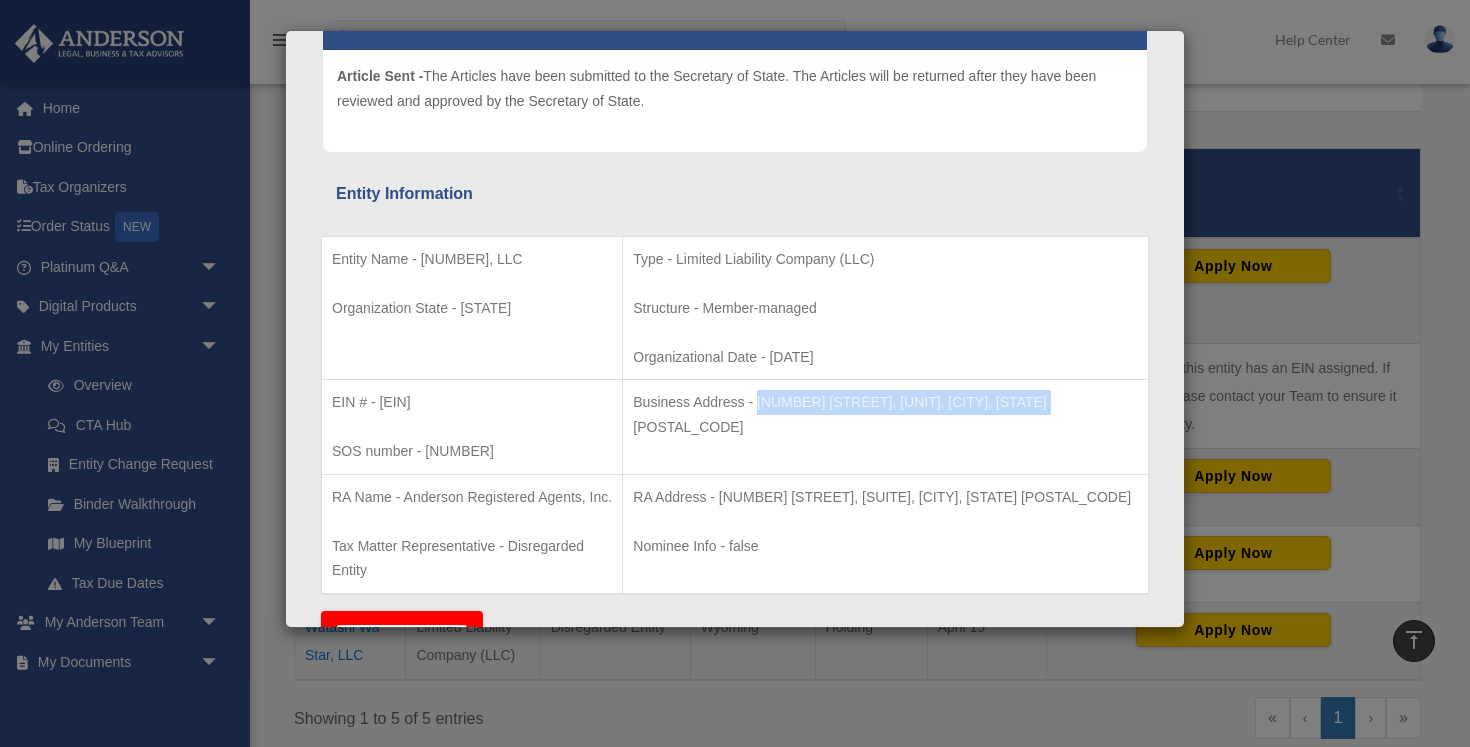 drag, startPoint x: 791, startPoint y: 402, endPoint x: 1123, endPoint y: 394, distance: 332.09637 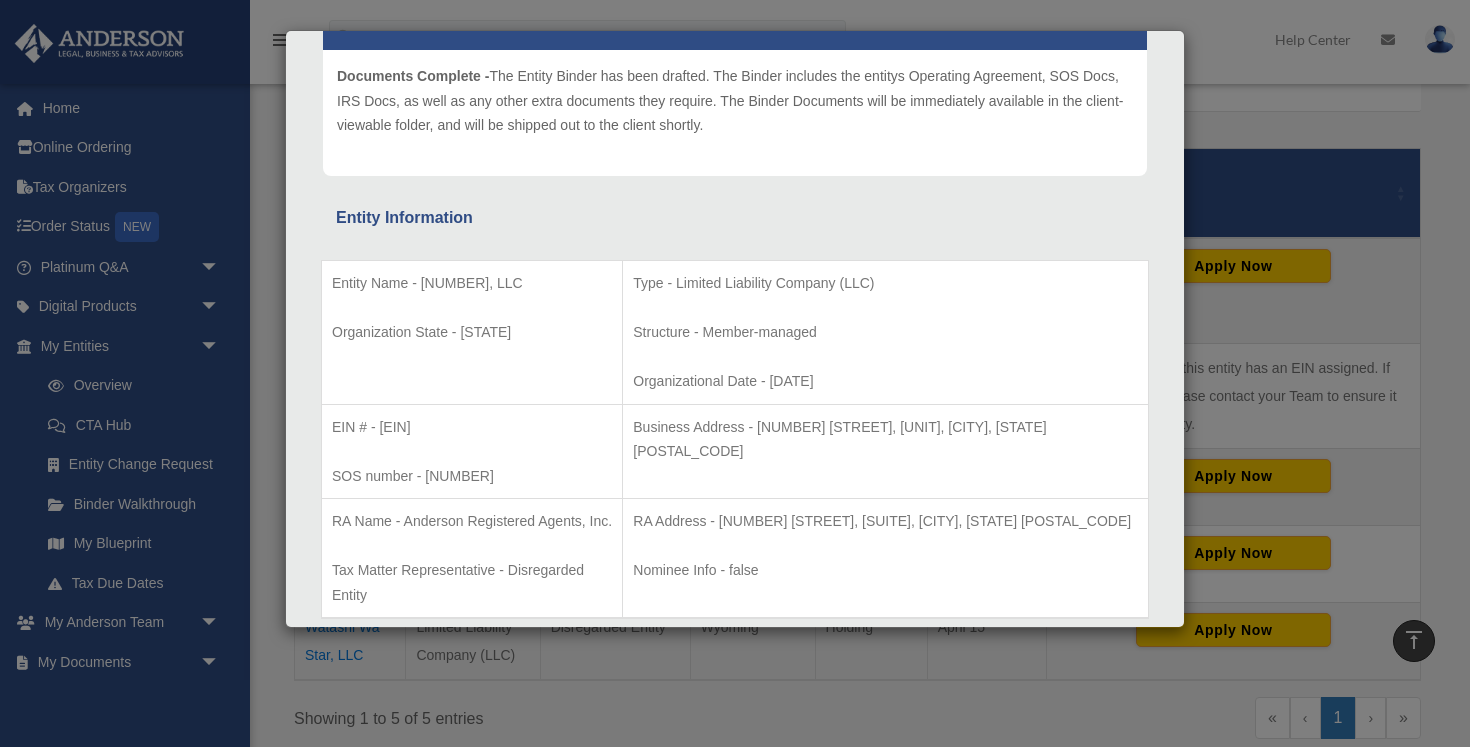click on "Type - Limited Liability Company (LLC)
Structure - Member-managed
Organizational Date - [DATE]" at bounding box center (886, 333) 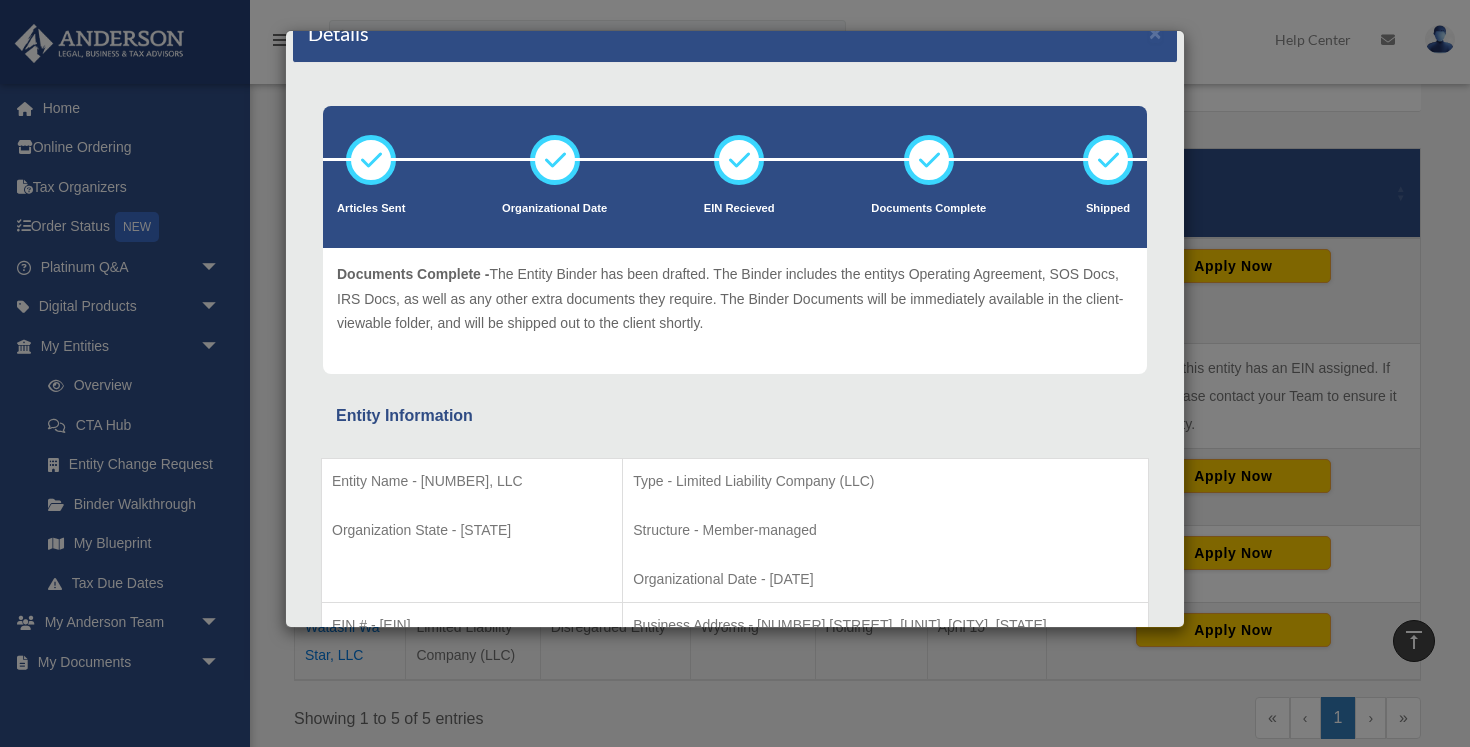 scroll, scrollTop: 0, scrollLeft: 0, axis: both 